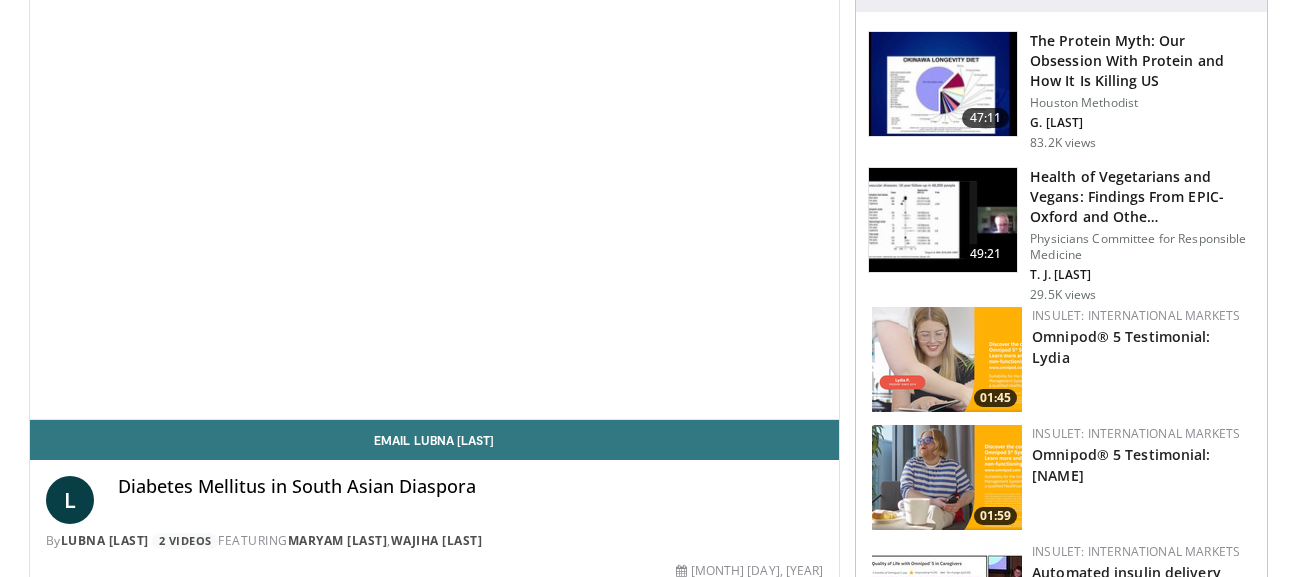scroll, scrollTop: 257, scrollLeft: 0, axis: vertical 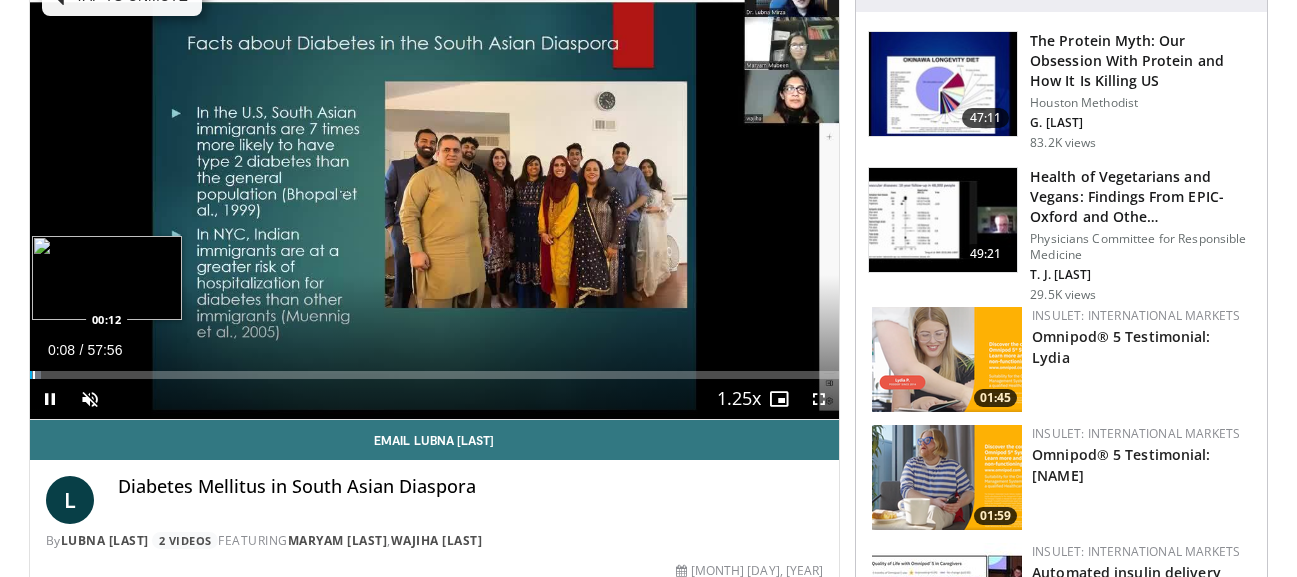 click at bounding box center (34, 375) 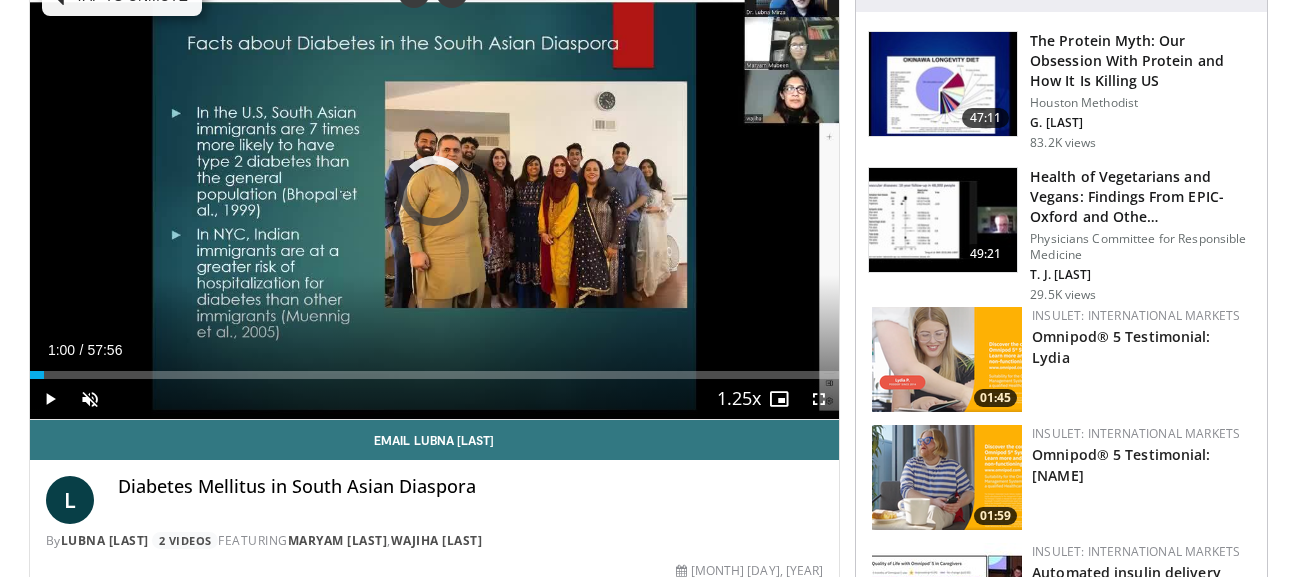drag, startPoint x: 44, startPoint y: 371, endPoint x: 2, endPoint y: 375, distance: 42.190044 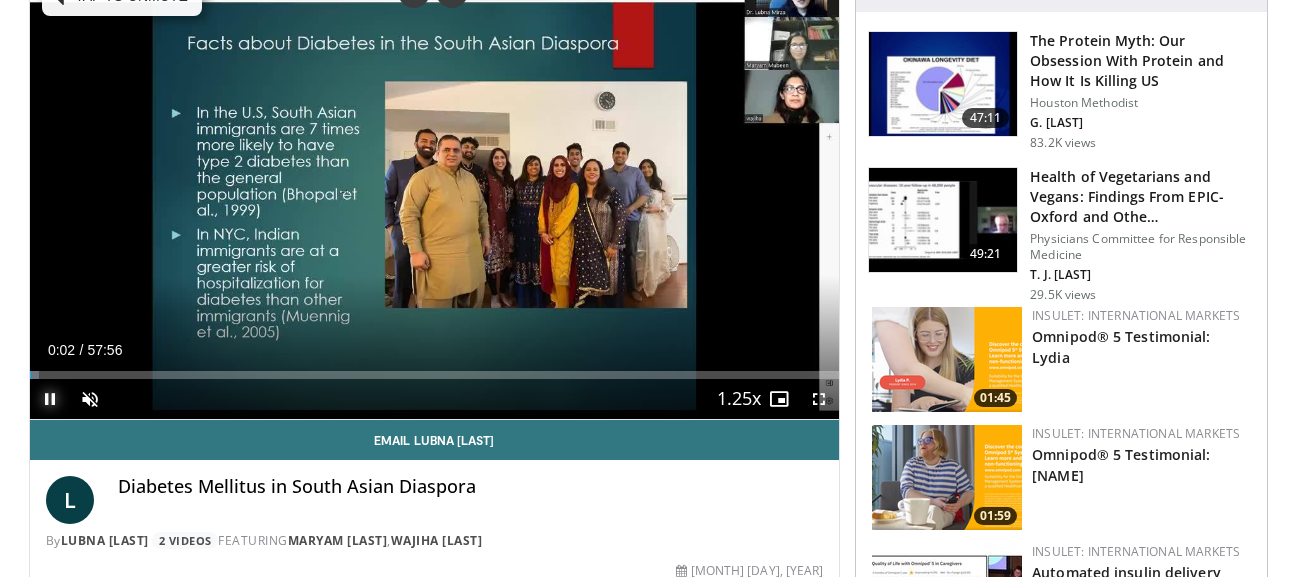 click at bounding box center (50, 399) 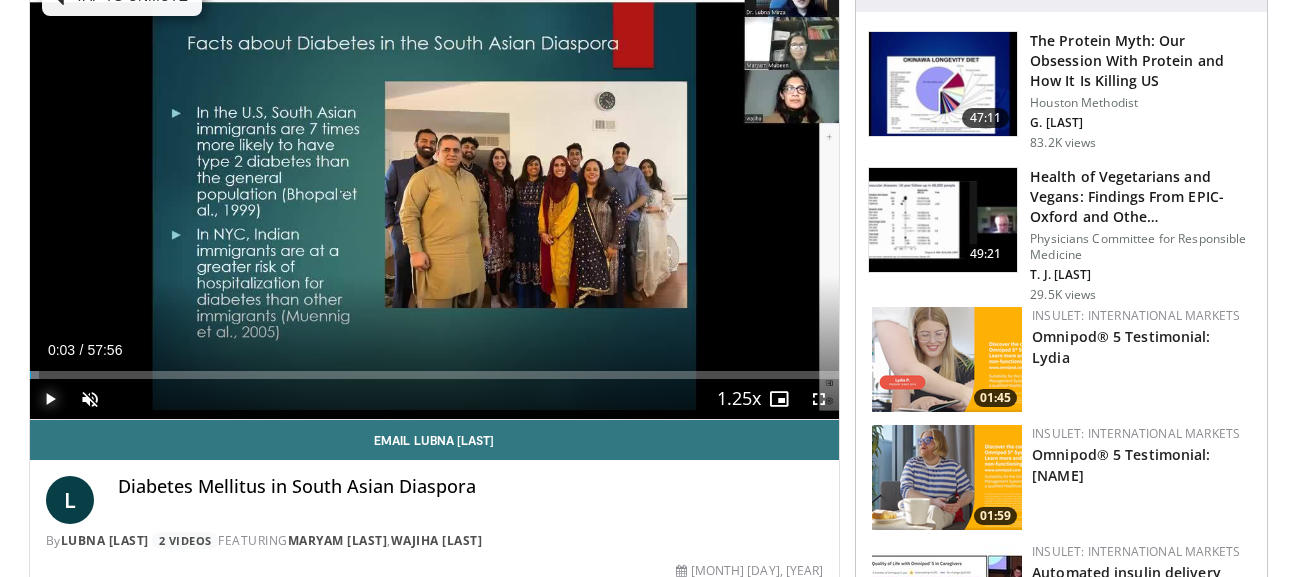click at bounding box center (50, 399) 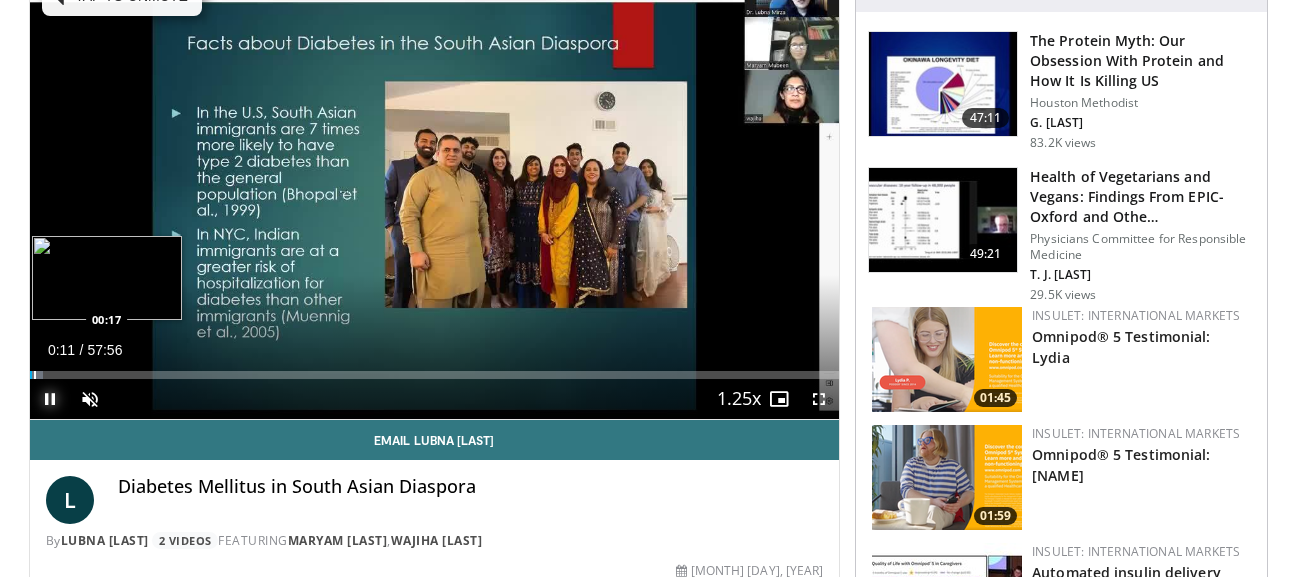 click at bounding box center [35, 375] 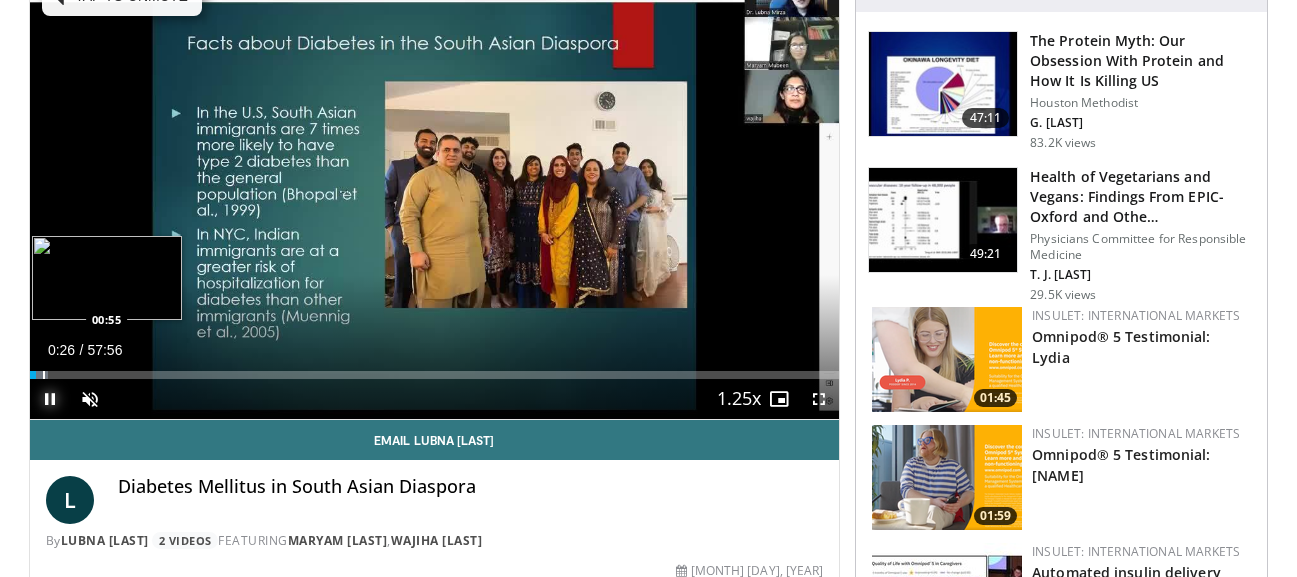 click at bounding box center (44, 375) 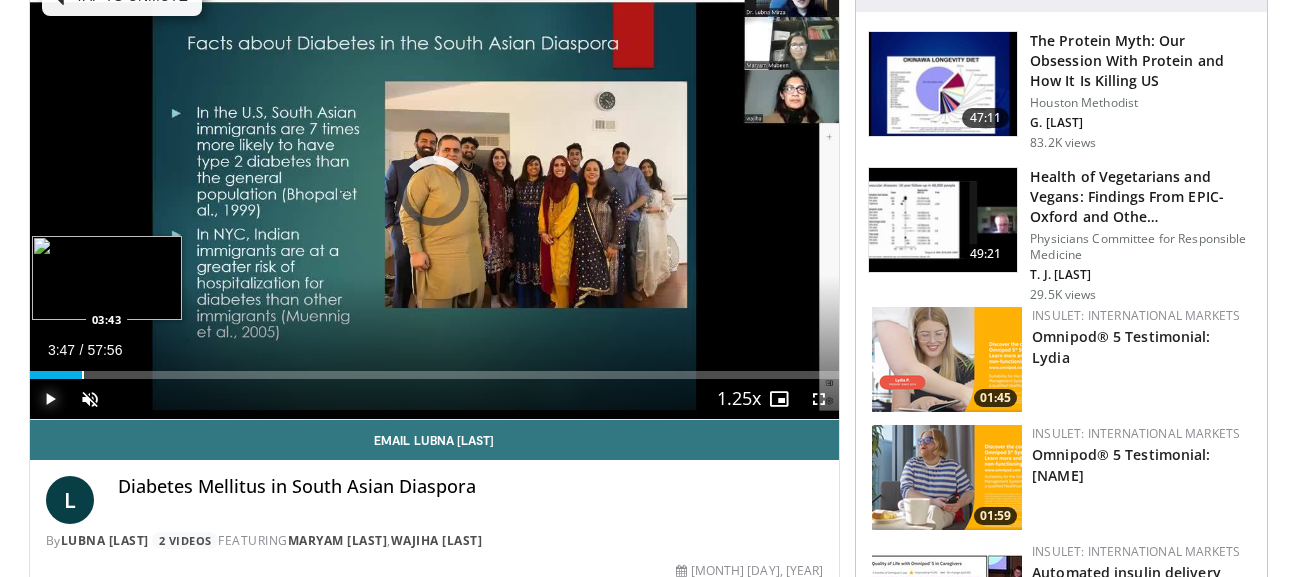 click at bounding box center (83, 375) 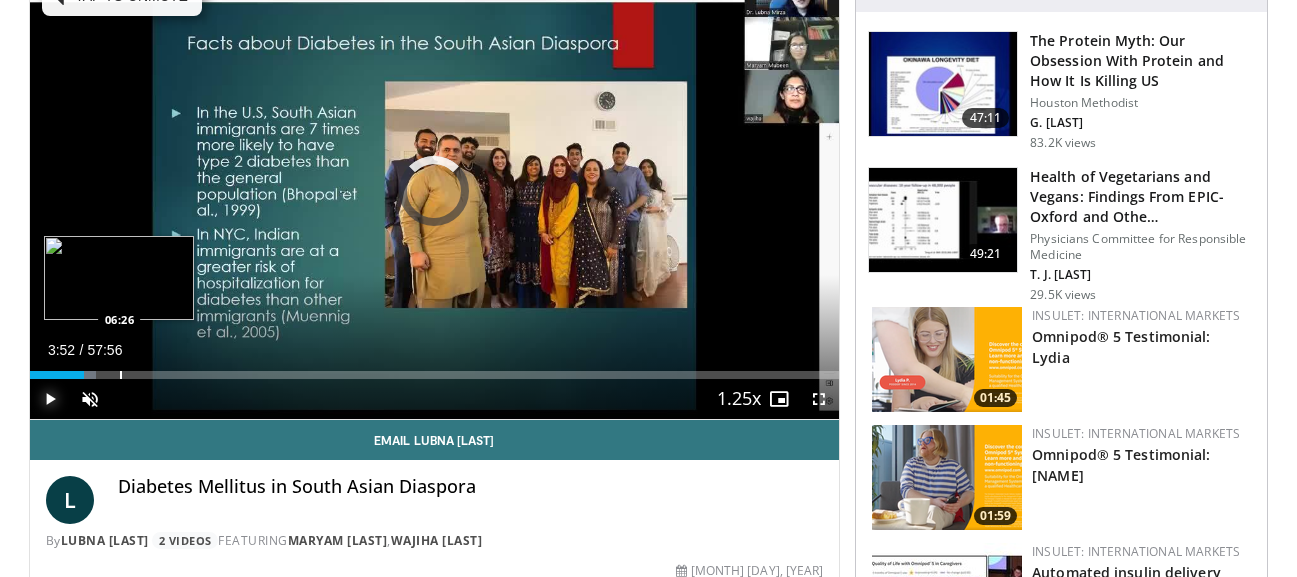 click at bounding box center [121, 375] 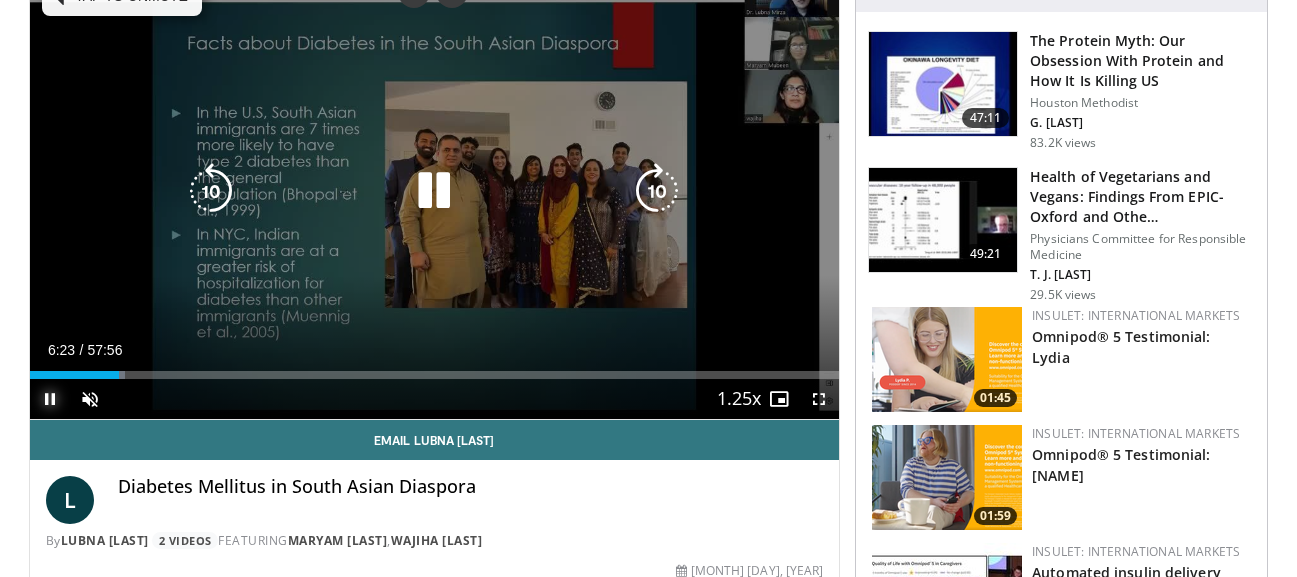 click on "Loaded :  11.80% 06:23 06:26" at bounding box center [435, 375] 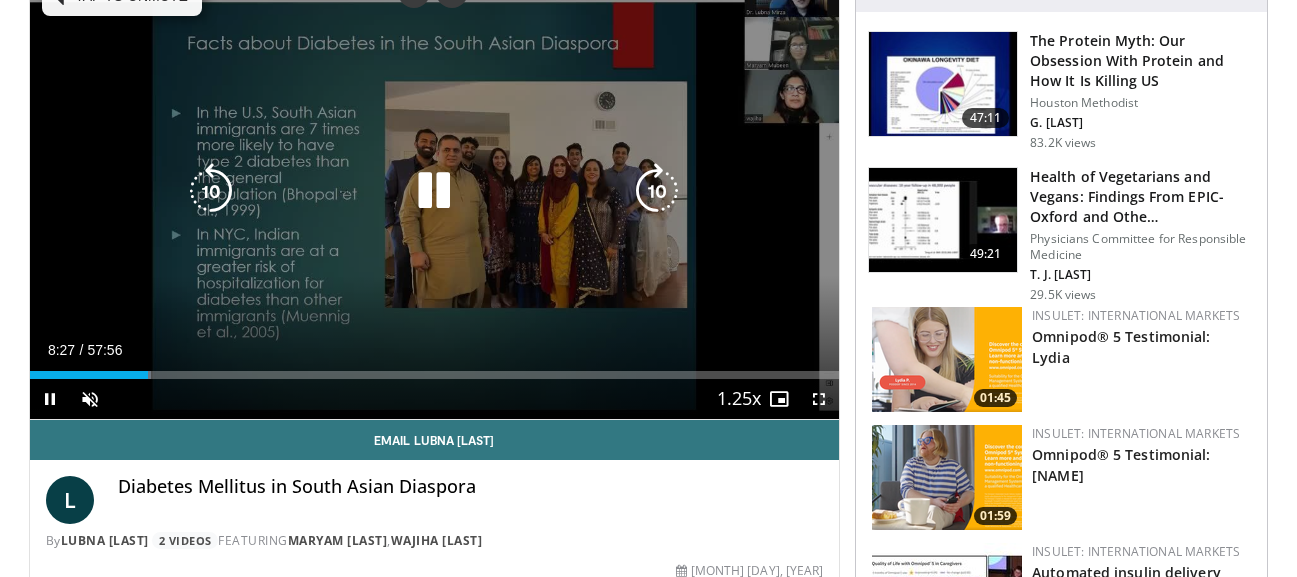click on "10 seconds
Tap to unmute" at bounding box center (435, 191) 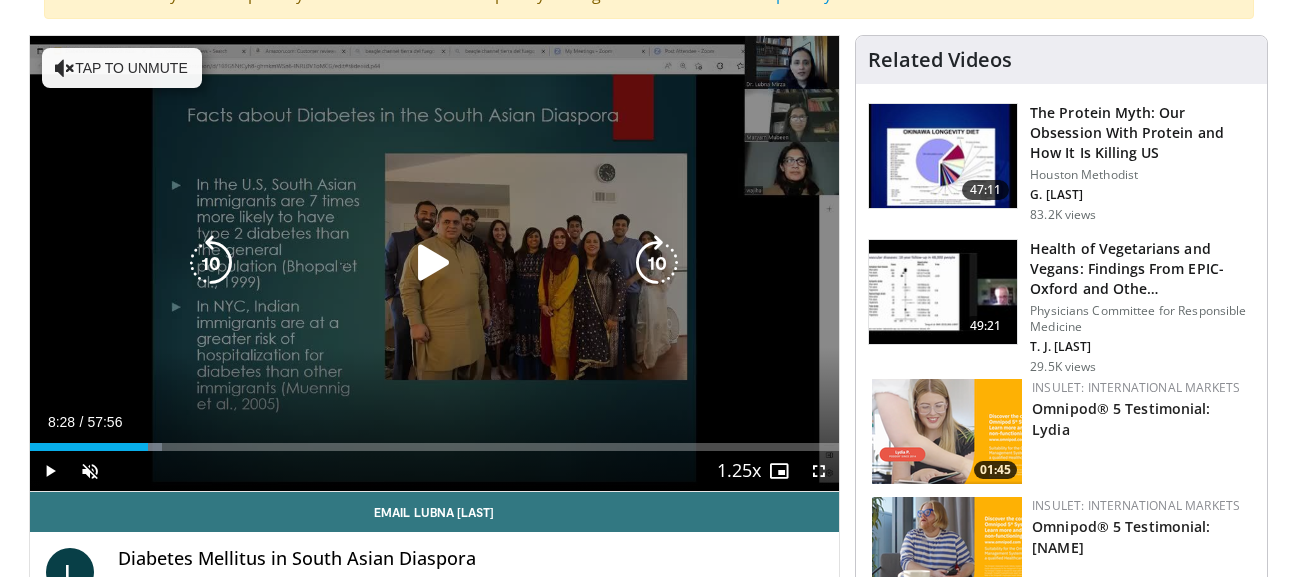 scroll, scrollTop: 0, scrollLeft: 0, axis: both 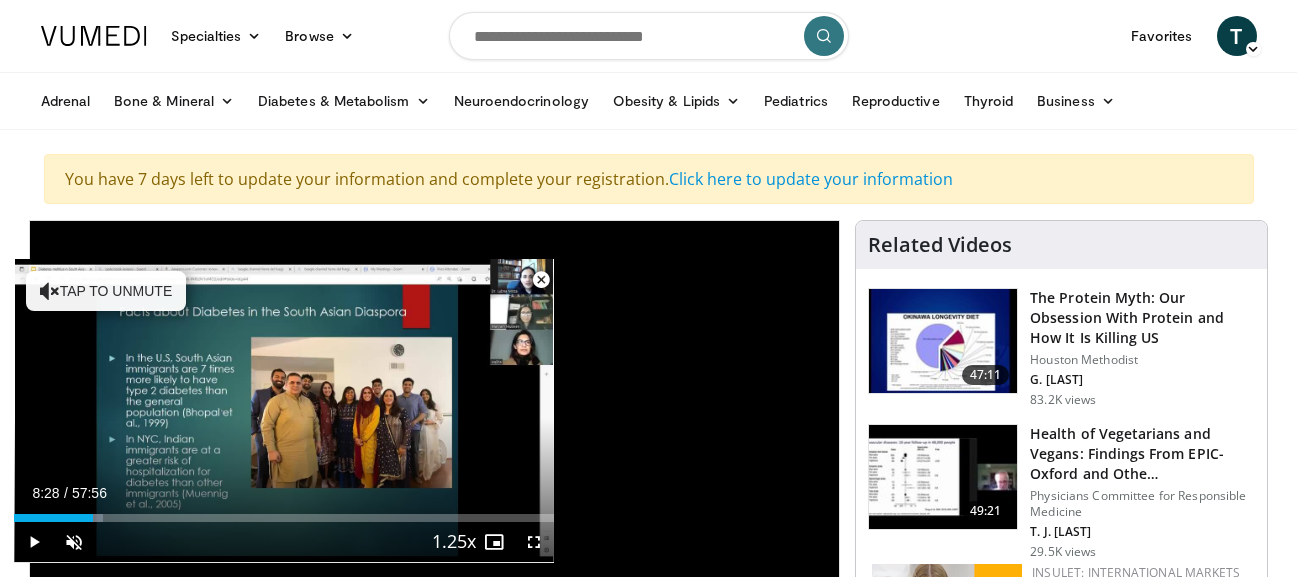 click at bounding box center [649, 36] 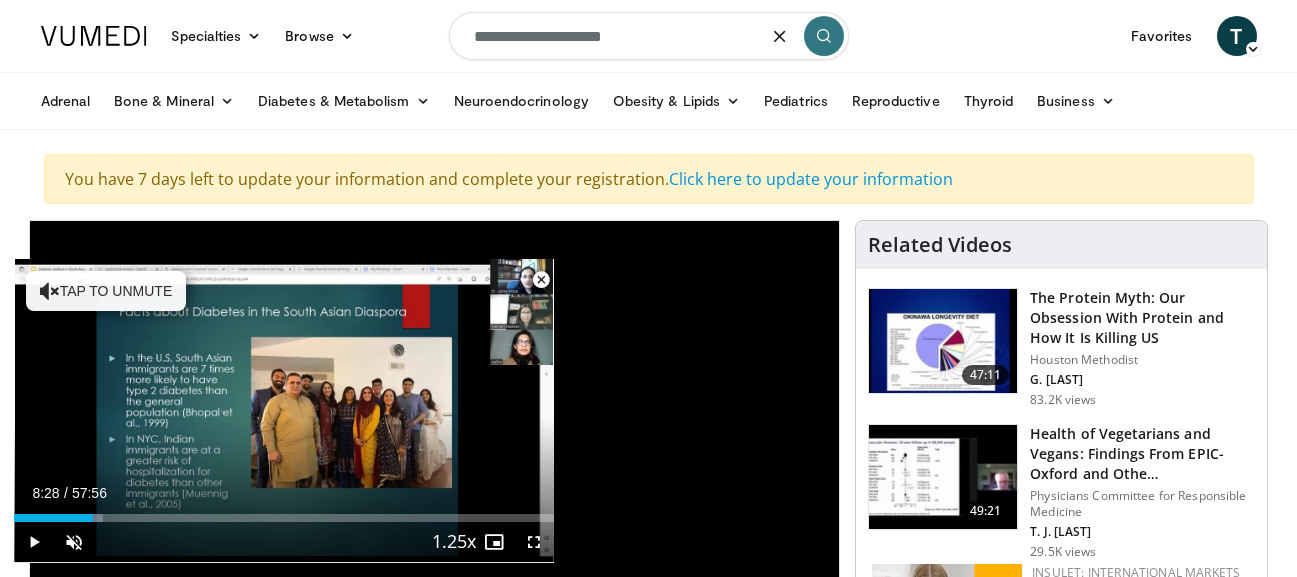 type on "**********" 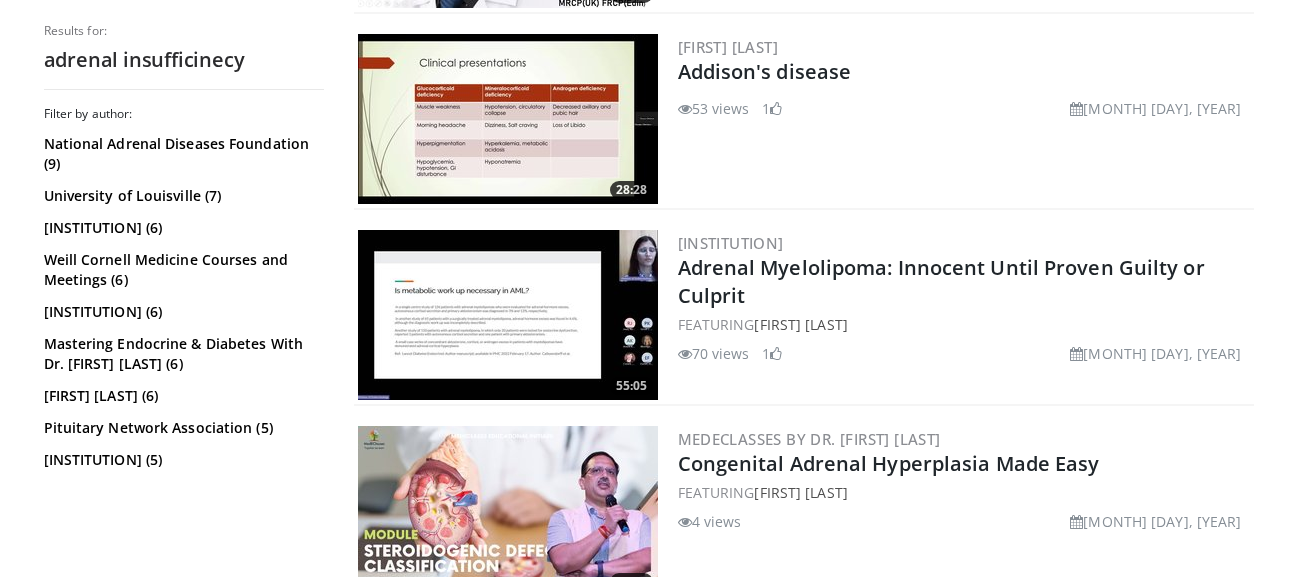 scroll, scrollTop: 2808, scrollLeft: 0, axis: vertical 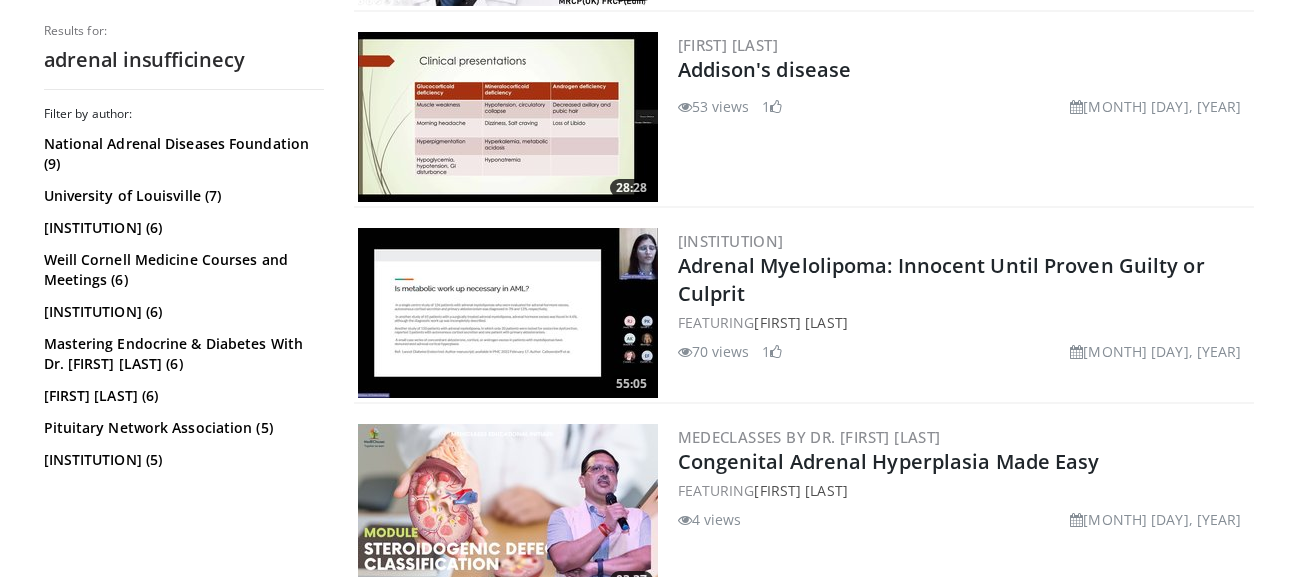 click at bounding box center [508, 117] 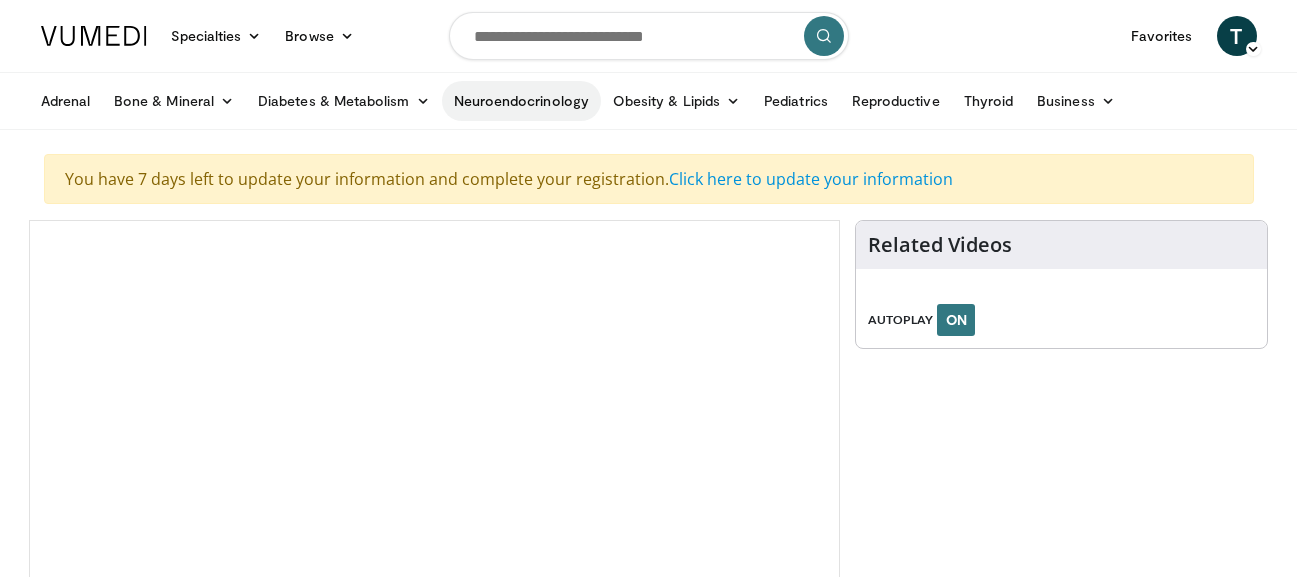 scroll, scrollTop: 311, scrollLeft: 0, axis: vertical 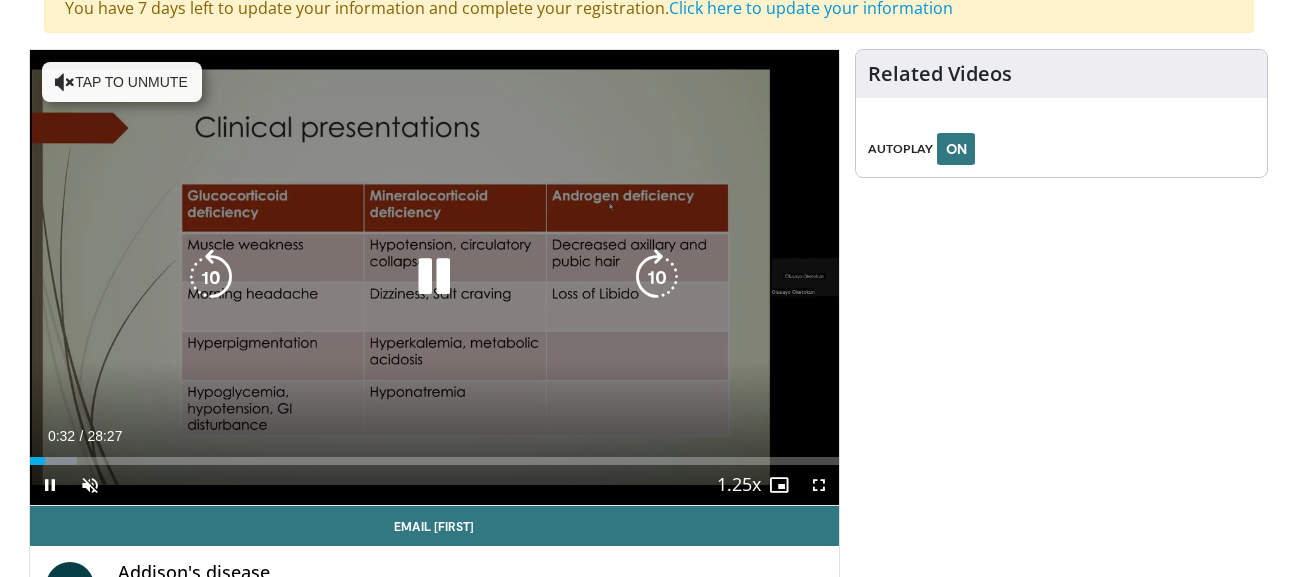 click at bounding box center (434, 277) 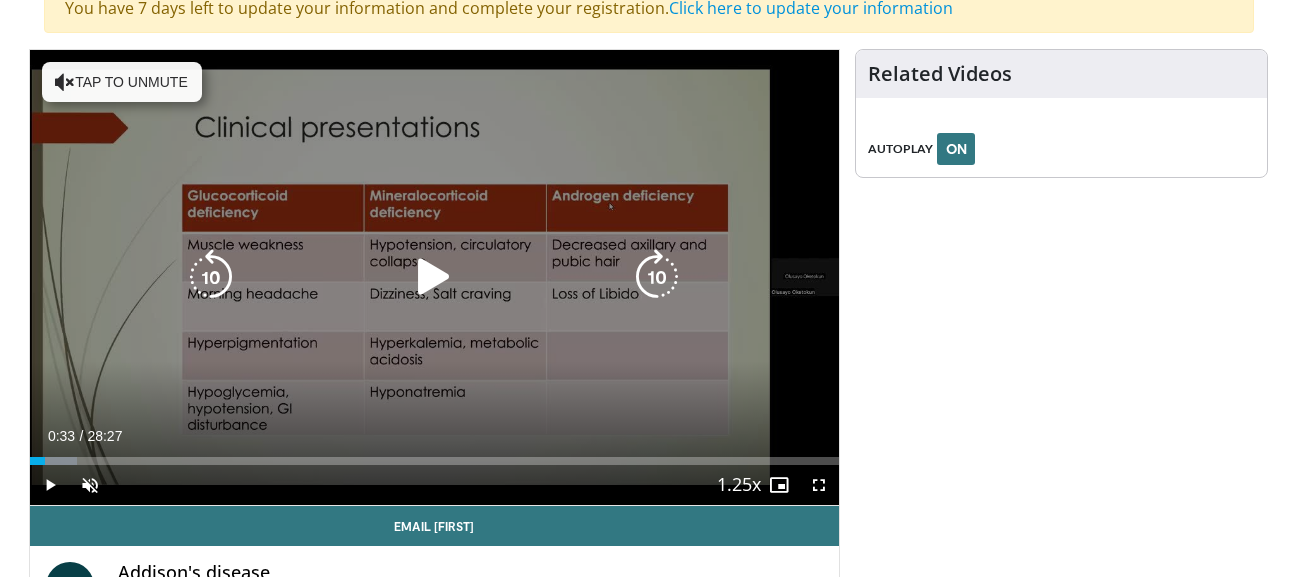 click at bounding box center (434, 277) 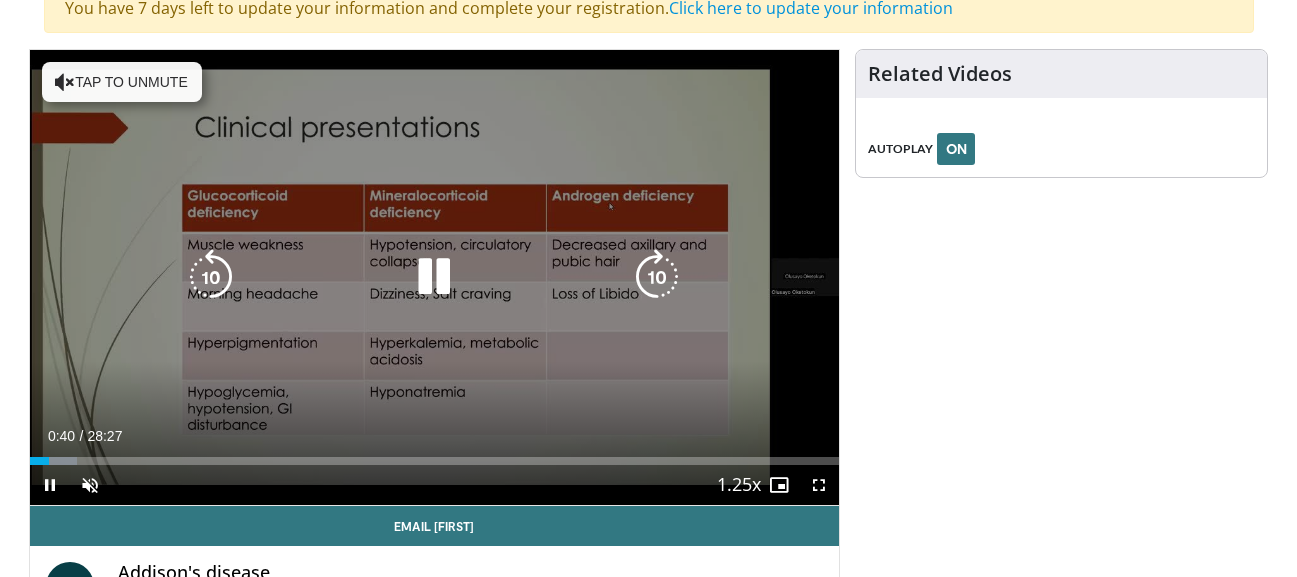 click at bounding box center [434, 277] 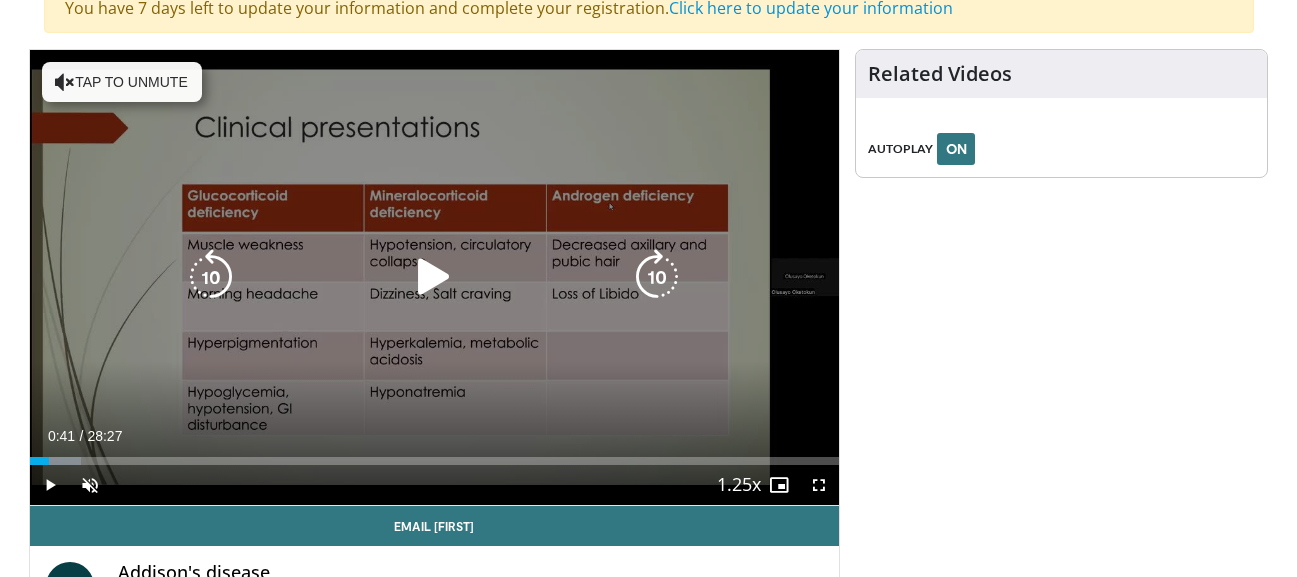 click at bounding box center (434, 277) 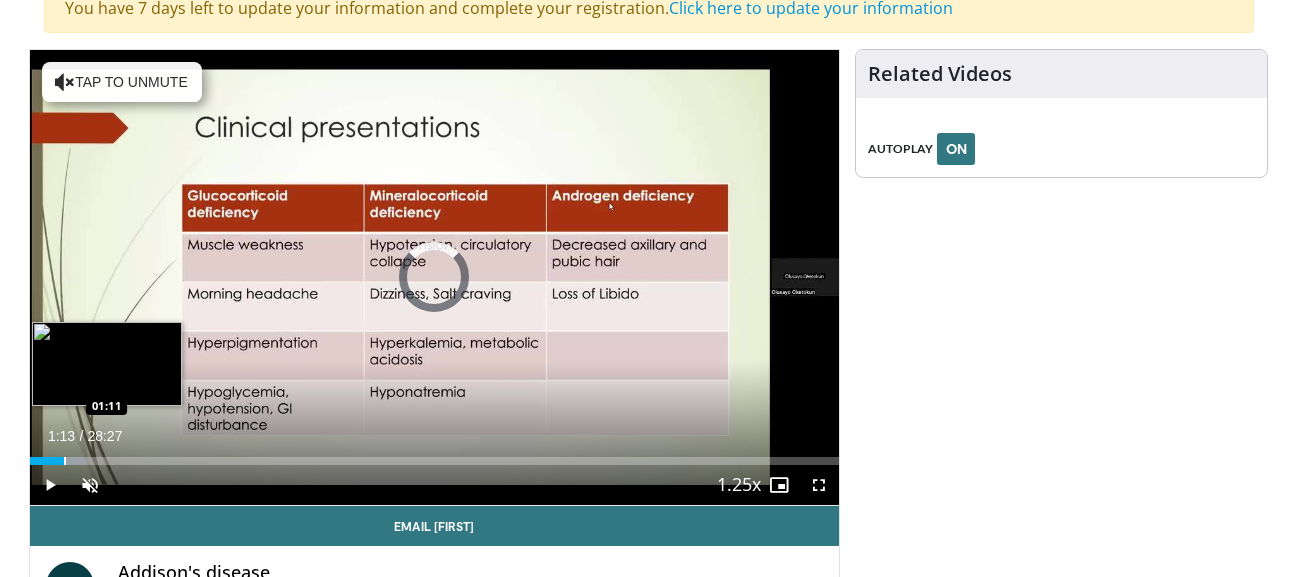 click at bounding box center [65, 461] 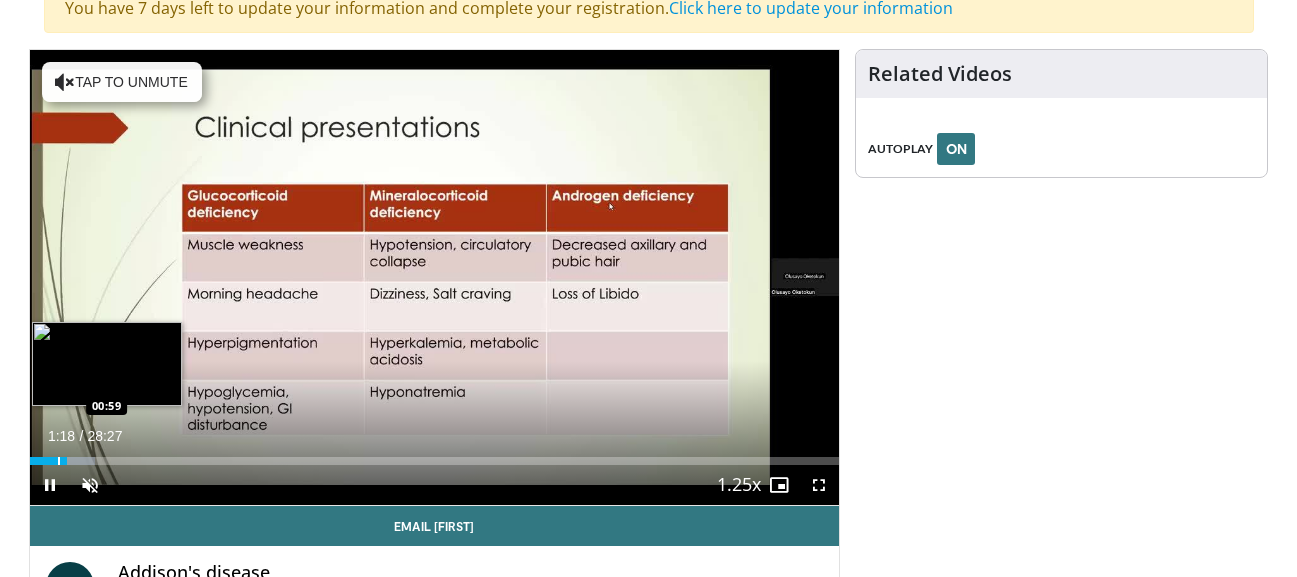 click at bounding box center [59, 461] 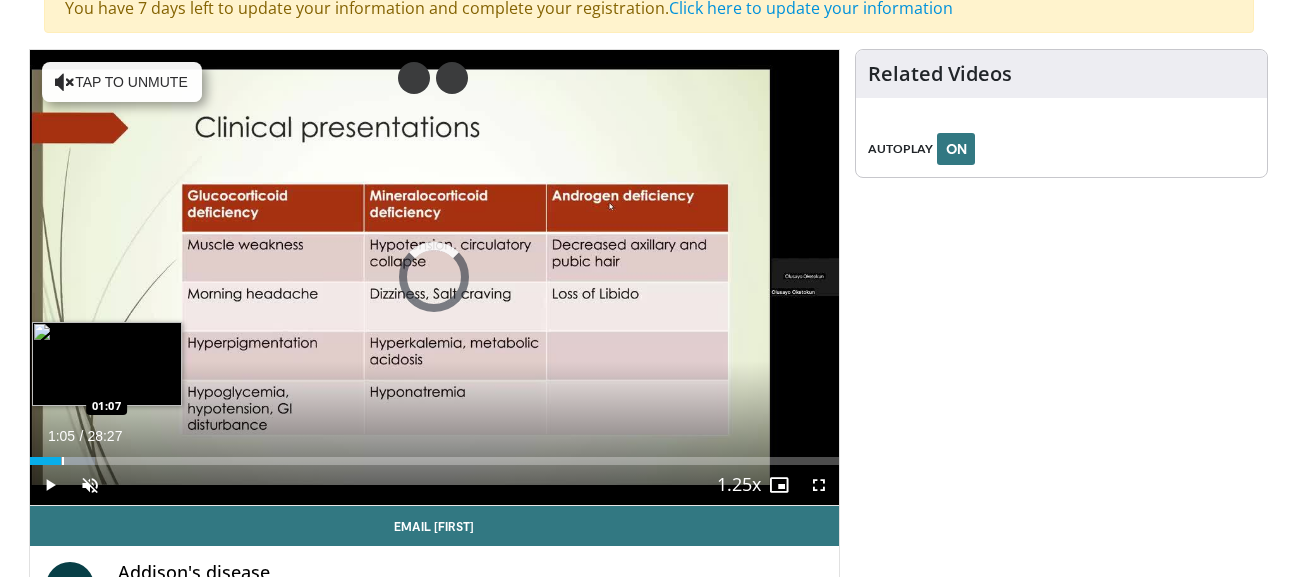 click at bounding box center [63, 461] 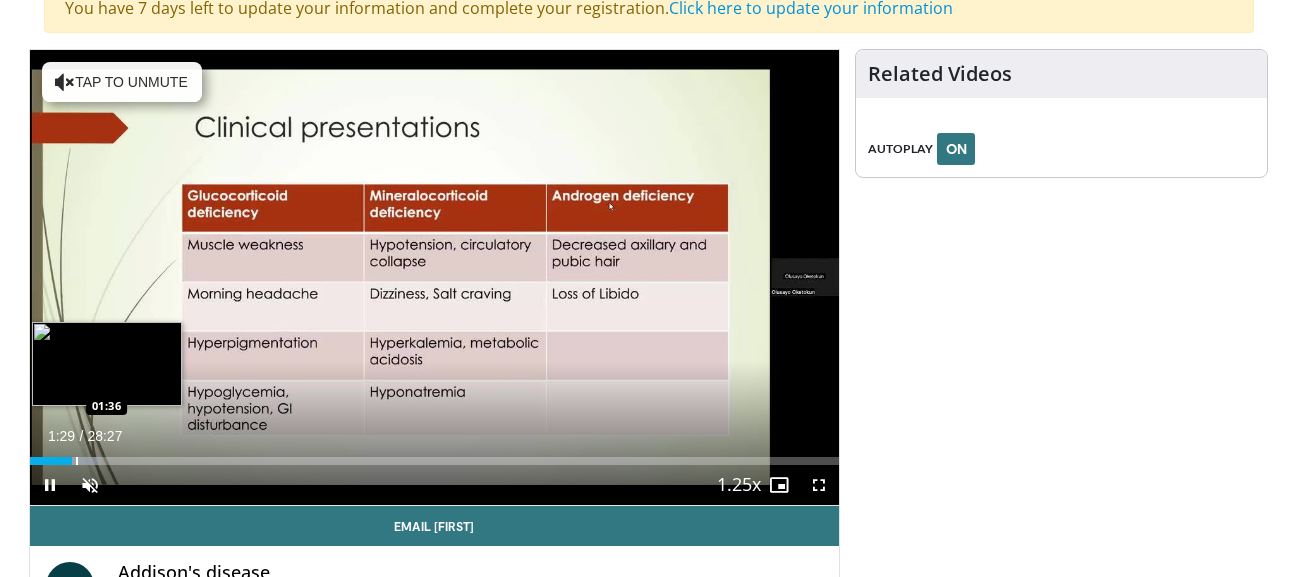 click at bounding box center (77, 461) 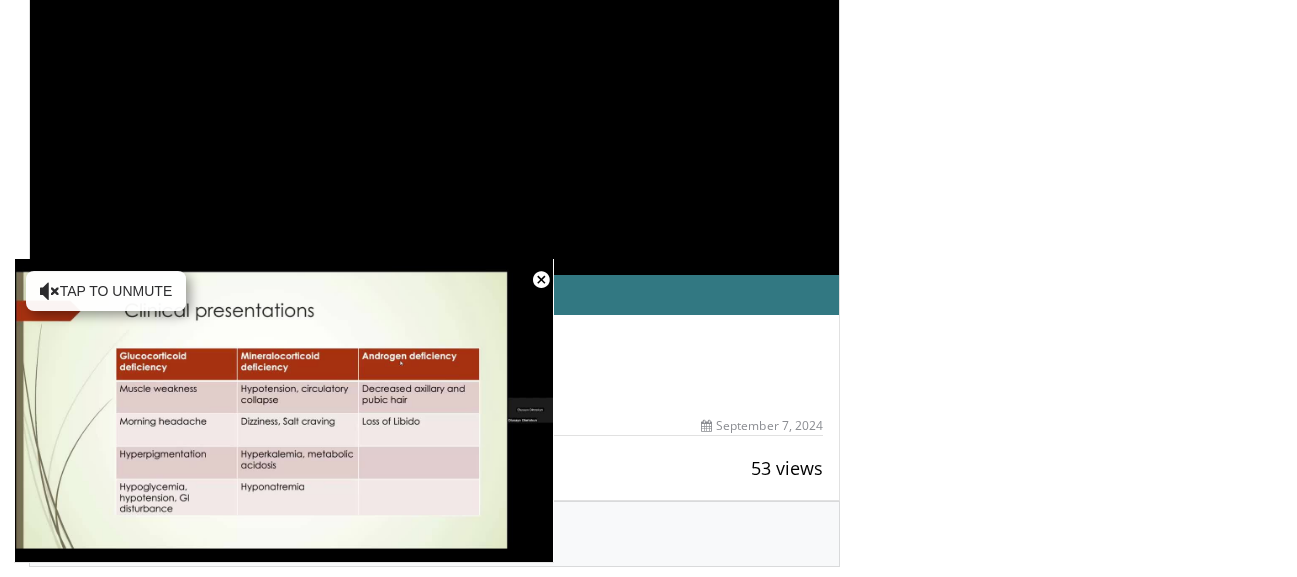 scroll, scrollTop: 381, scrollLeft: 0, axis: vertical 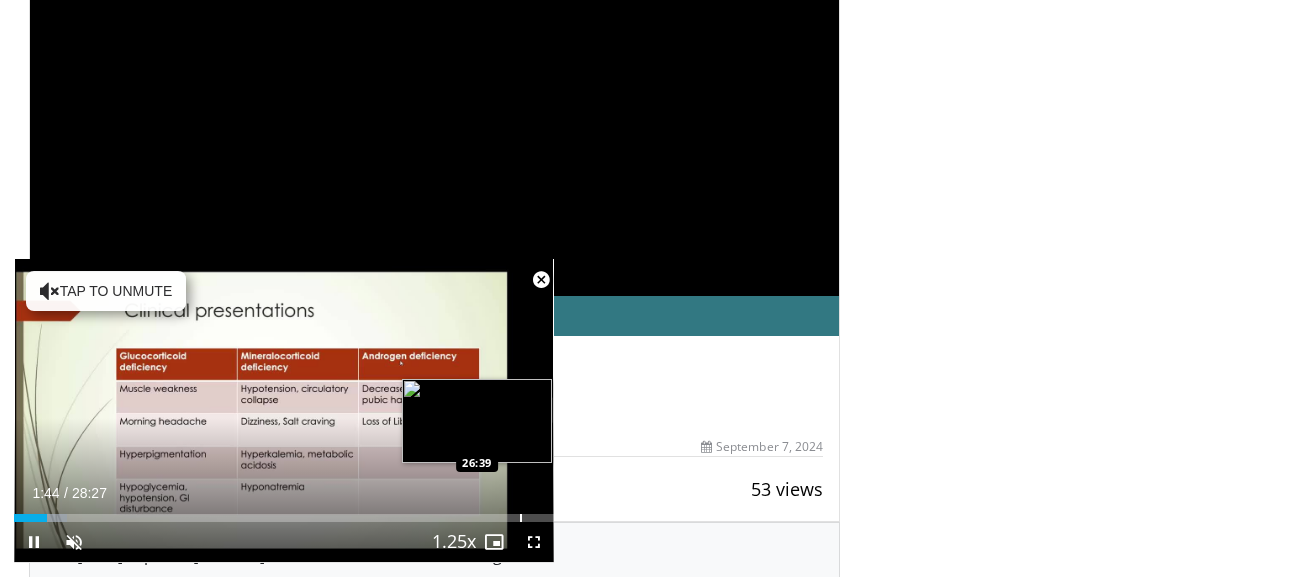 click at bounding box center (521, 518) 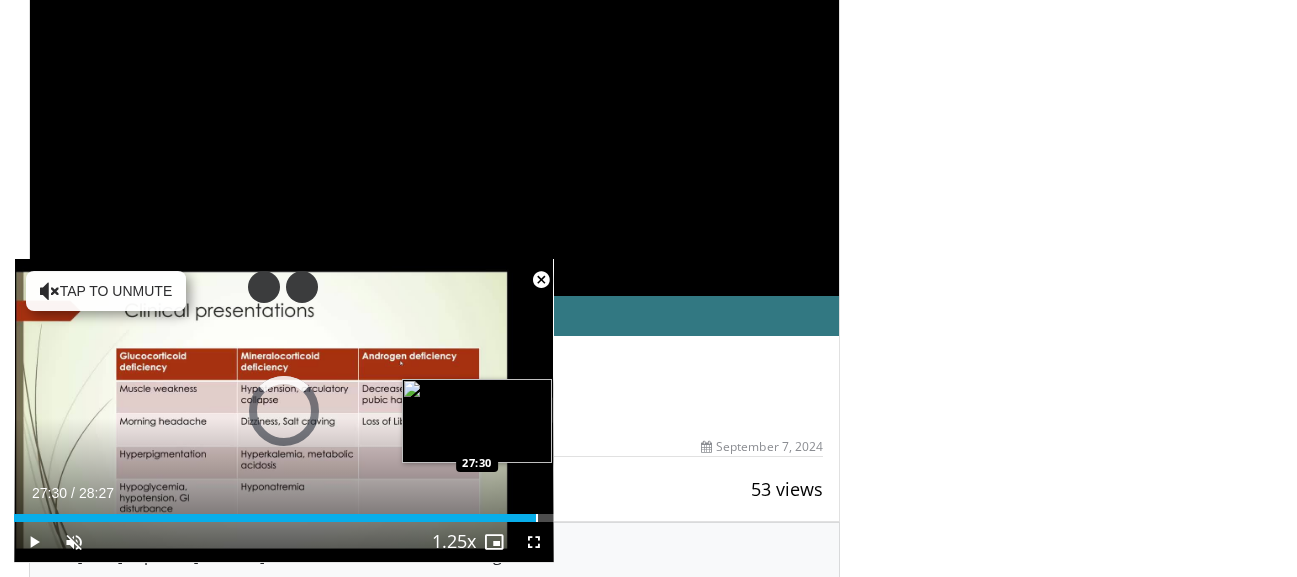 click at bounding box center [537, 518] 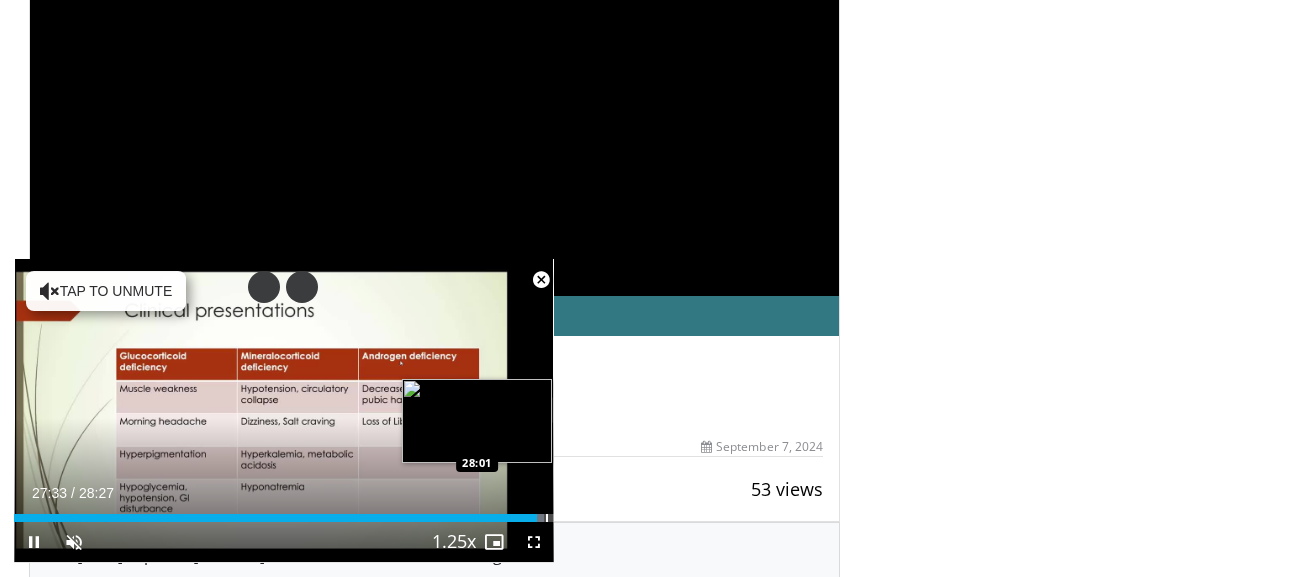 click at bounding box center (547, 518) 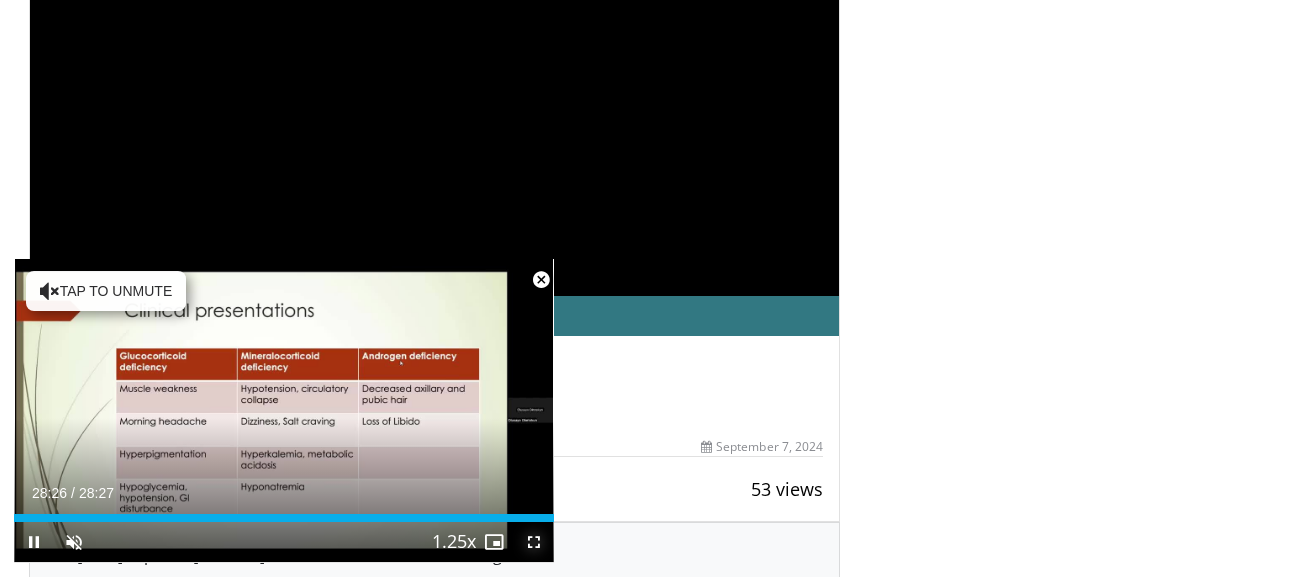 click at bounding box center [534, 542] 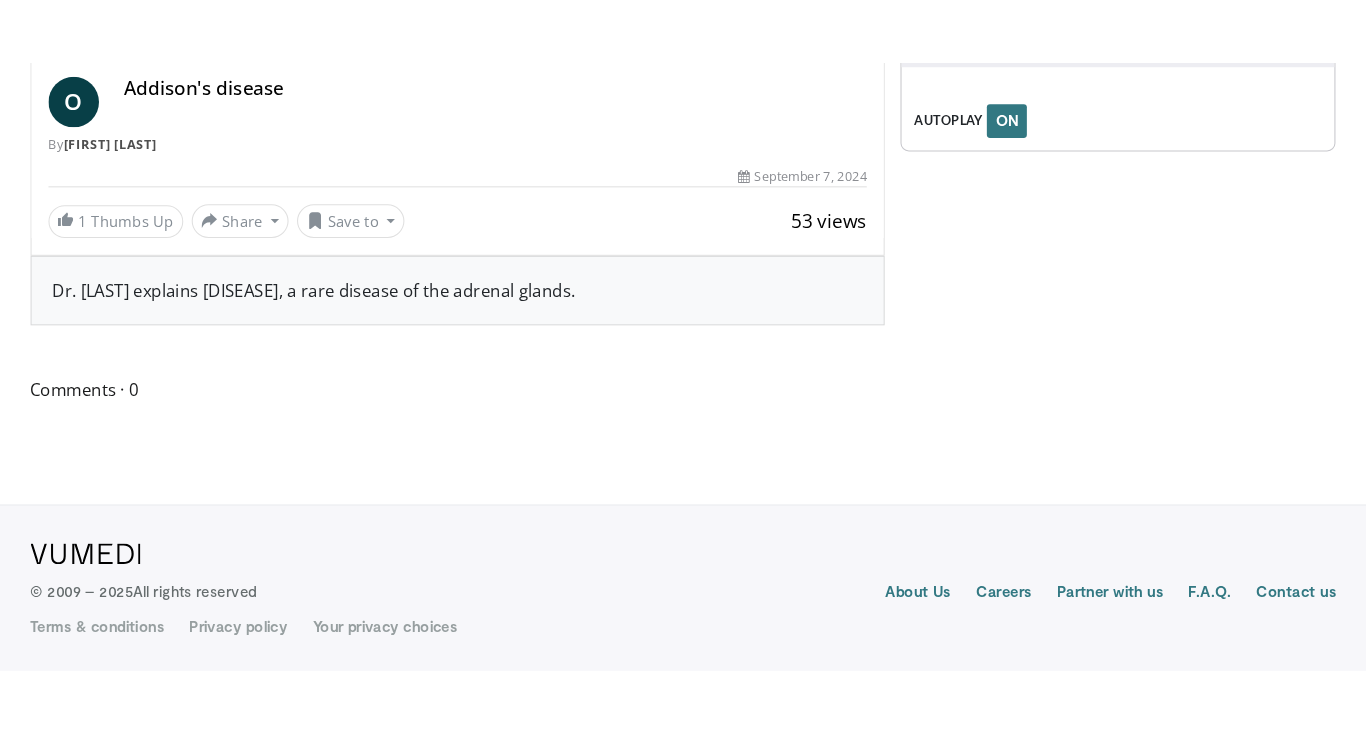 scroll, scrollTop: 107, scrollLeft: 0, axis: vertical 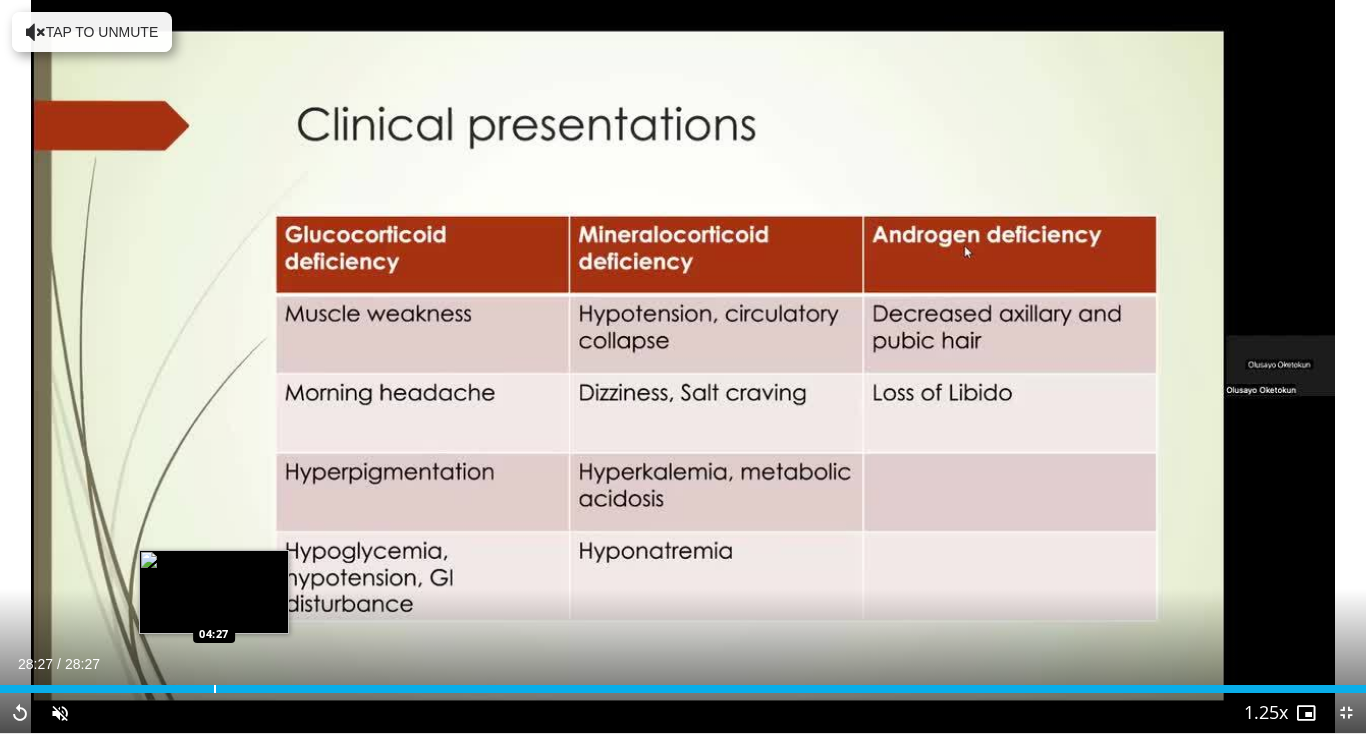 click on "Loaded :  100.00% 28:27 04:27" at bounding box center [683, 683] 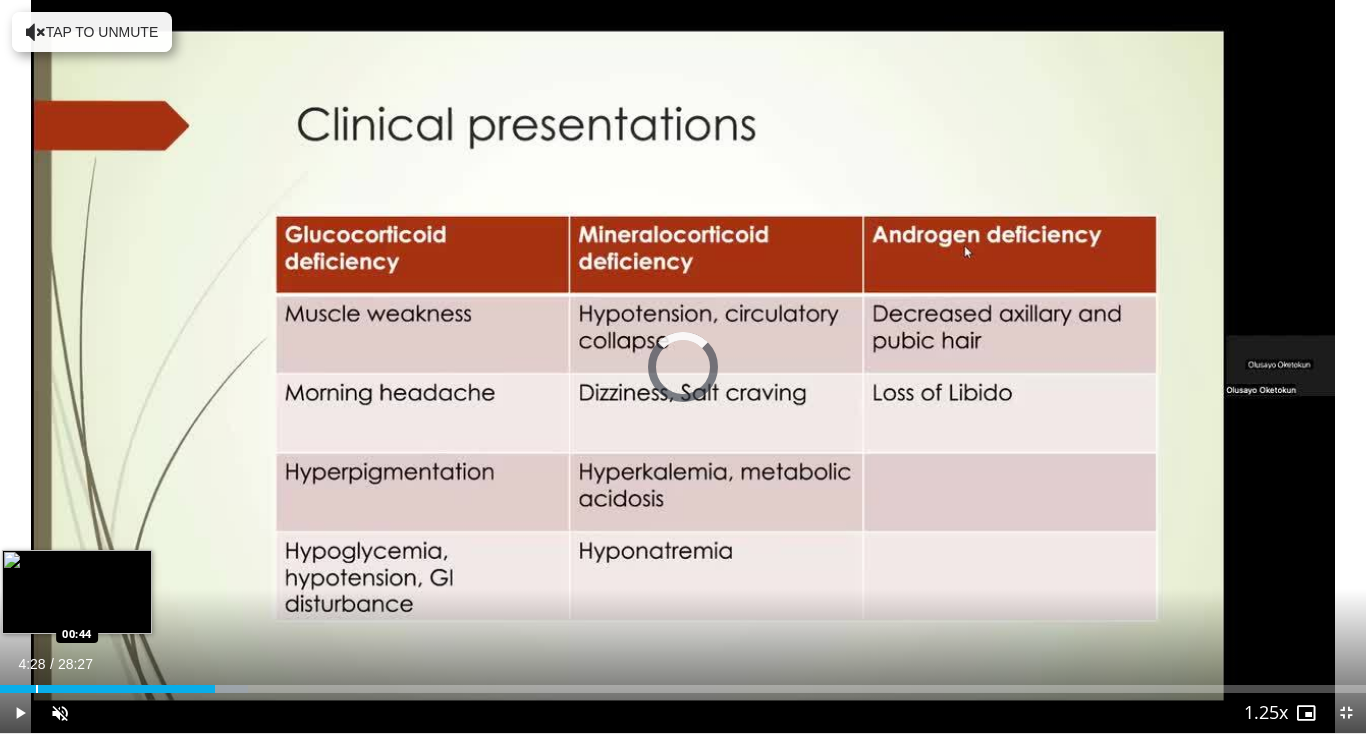 click on "Loaded :  18.16% 04:28 00:44" at bounding box center (683, 683) 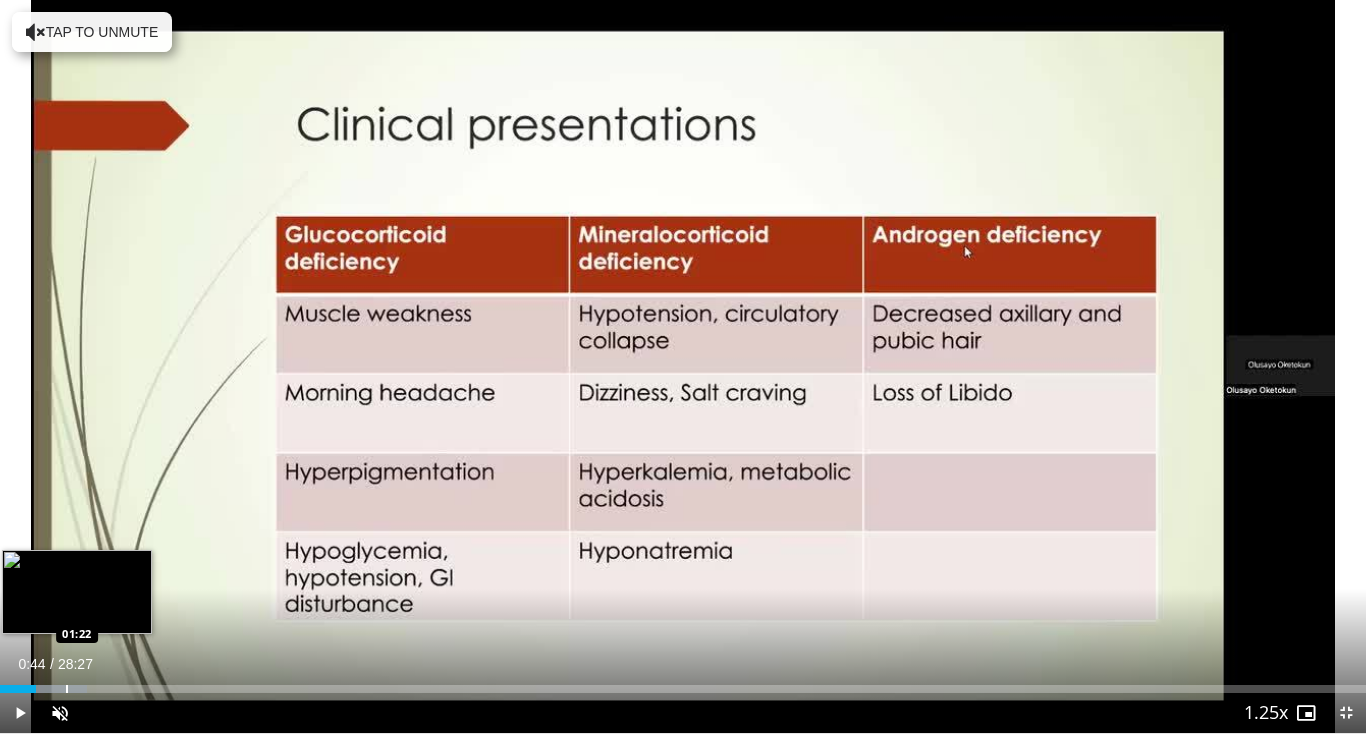 click at bounding box center [67, 689] 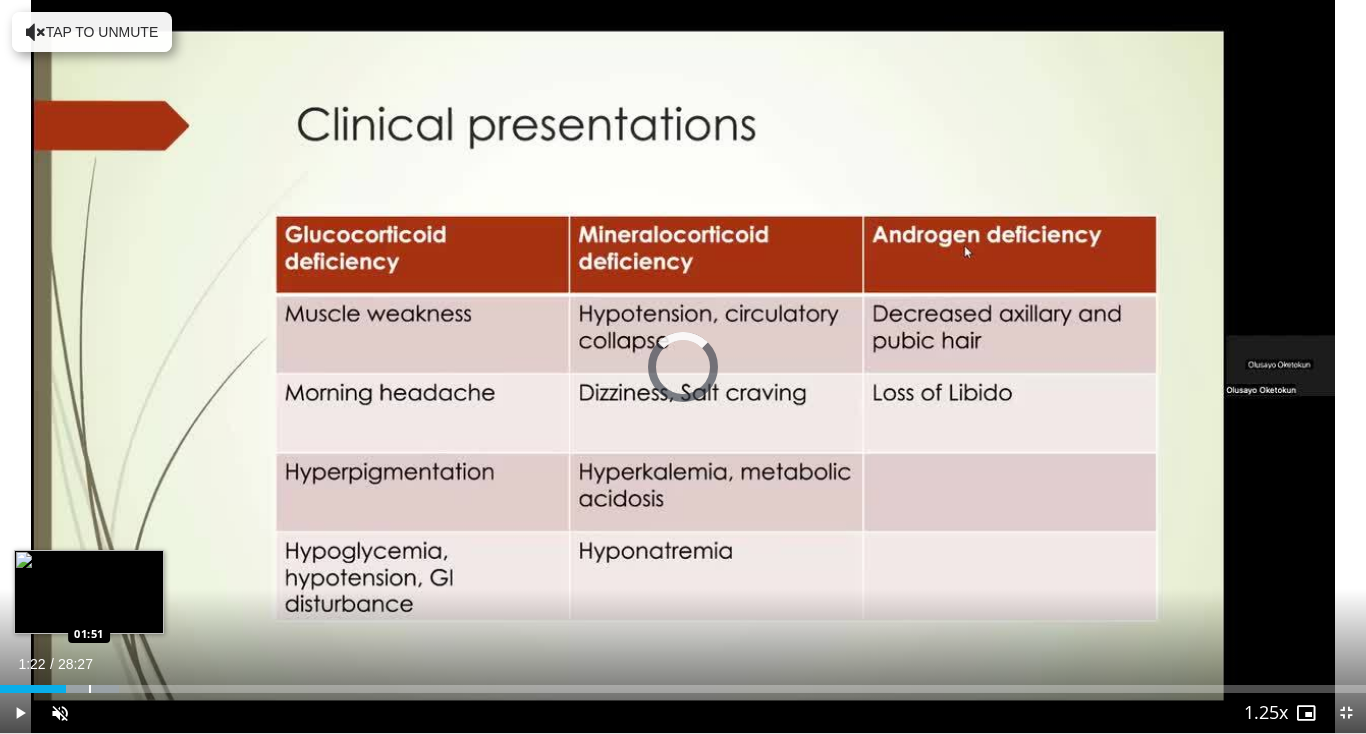 click on "Loaded :  8.71% 01:22 01:51" at bounding box center (683, 683) 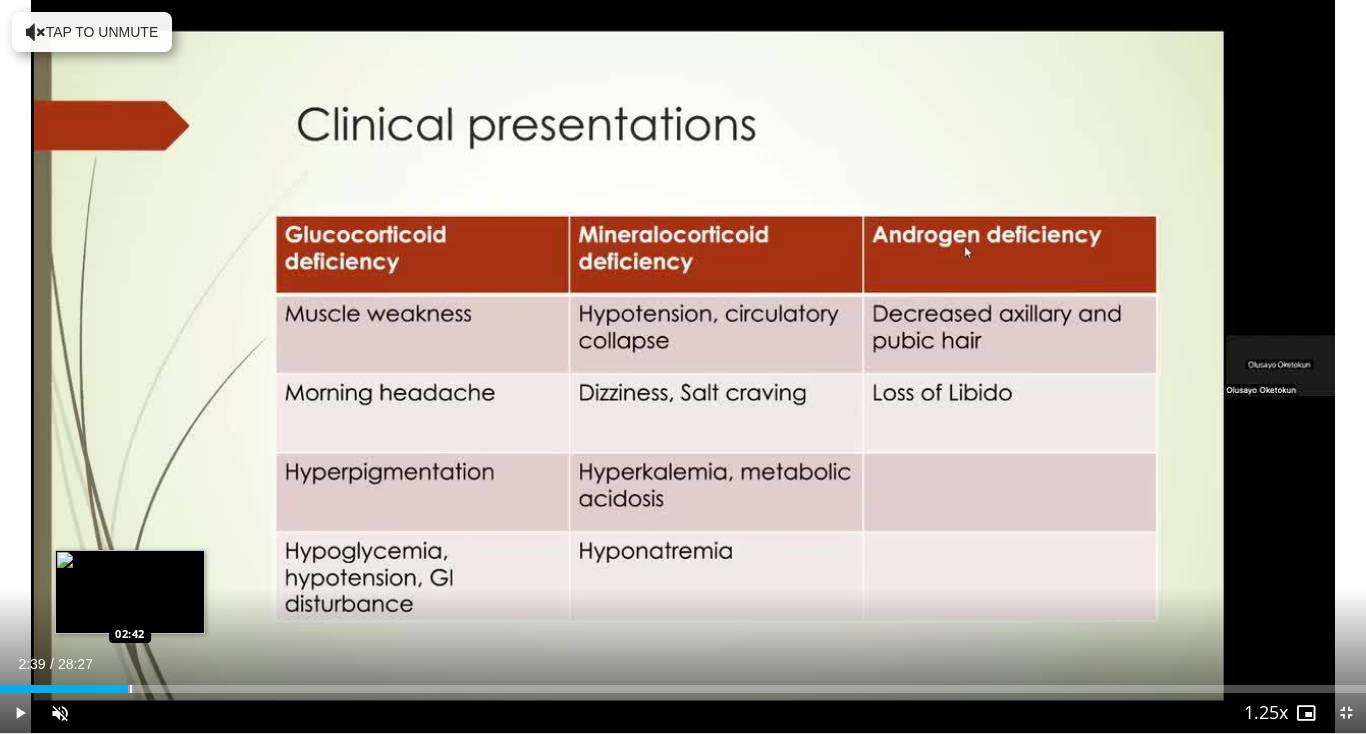 click at bounding box center [100, 689] 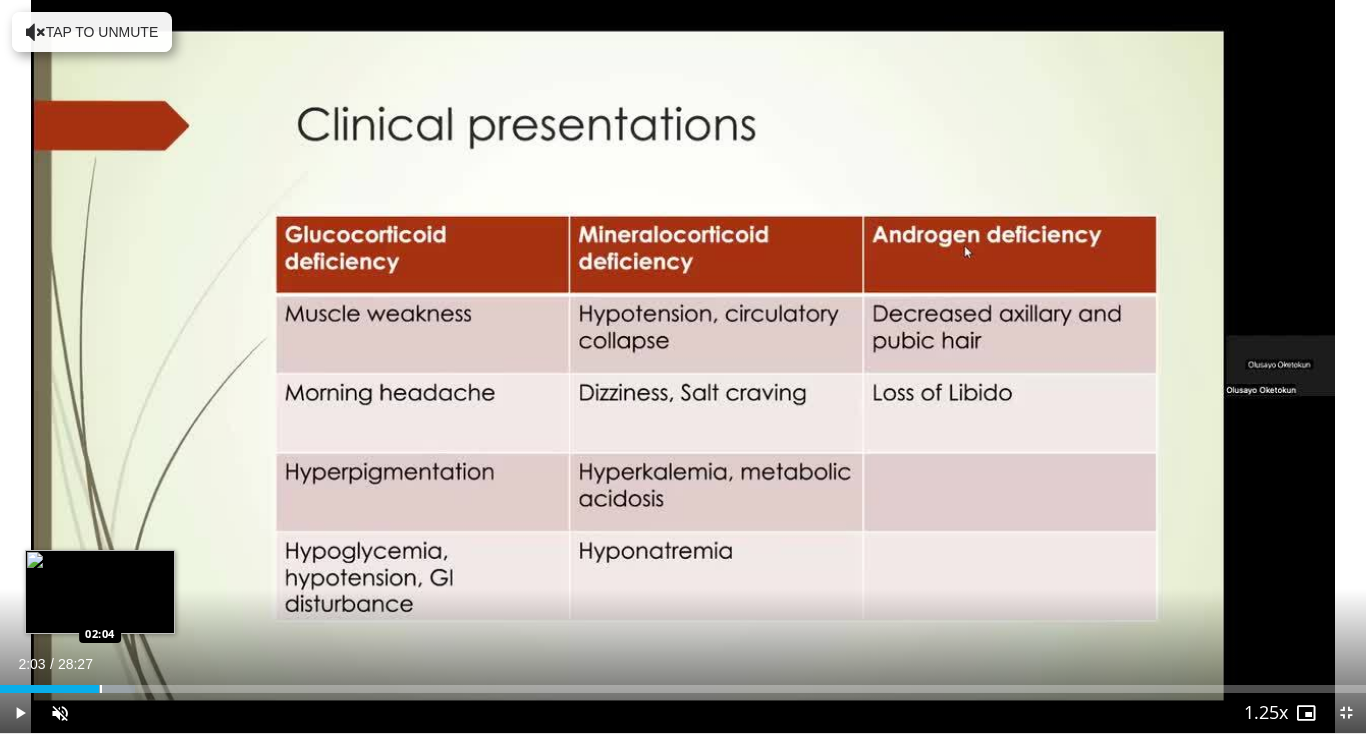 click on "02:03" at bounding box center (49, 689) 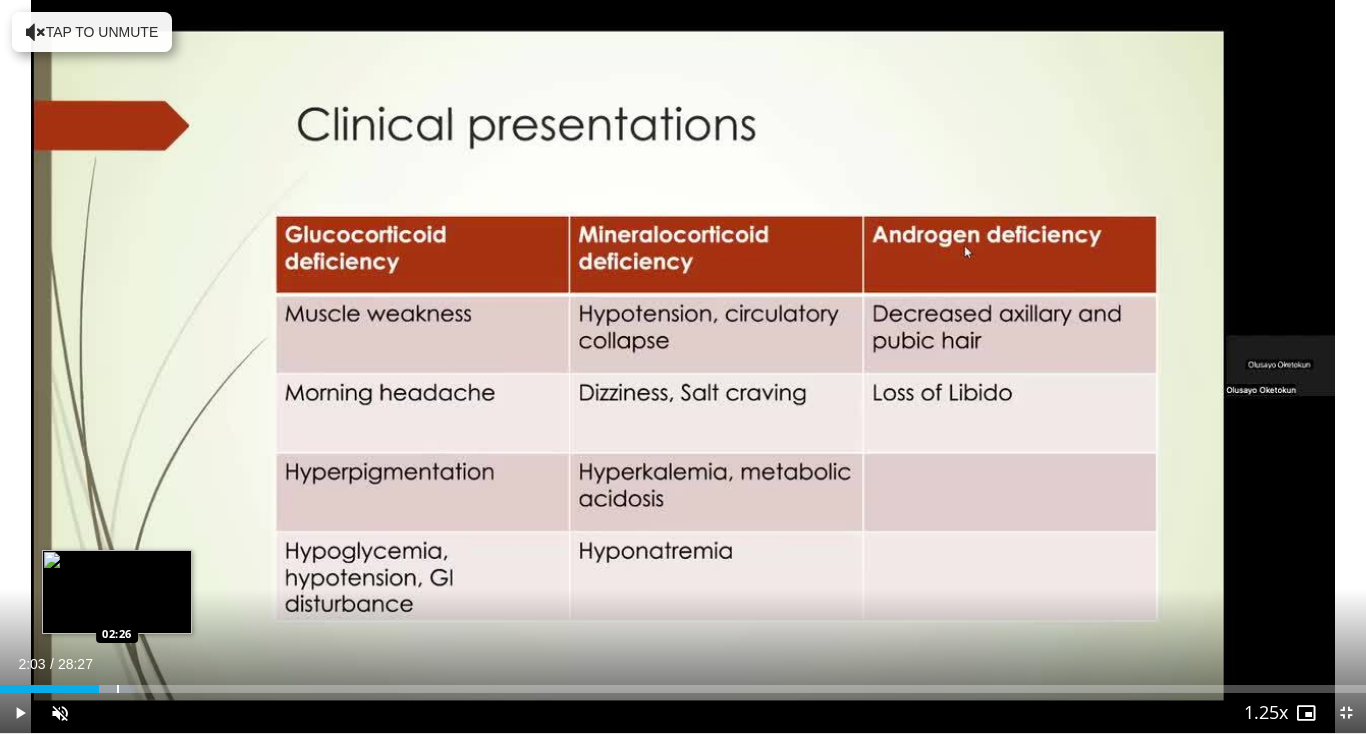 click at bounding box center (118, 689) 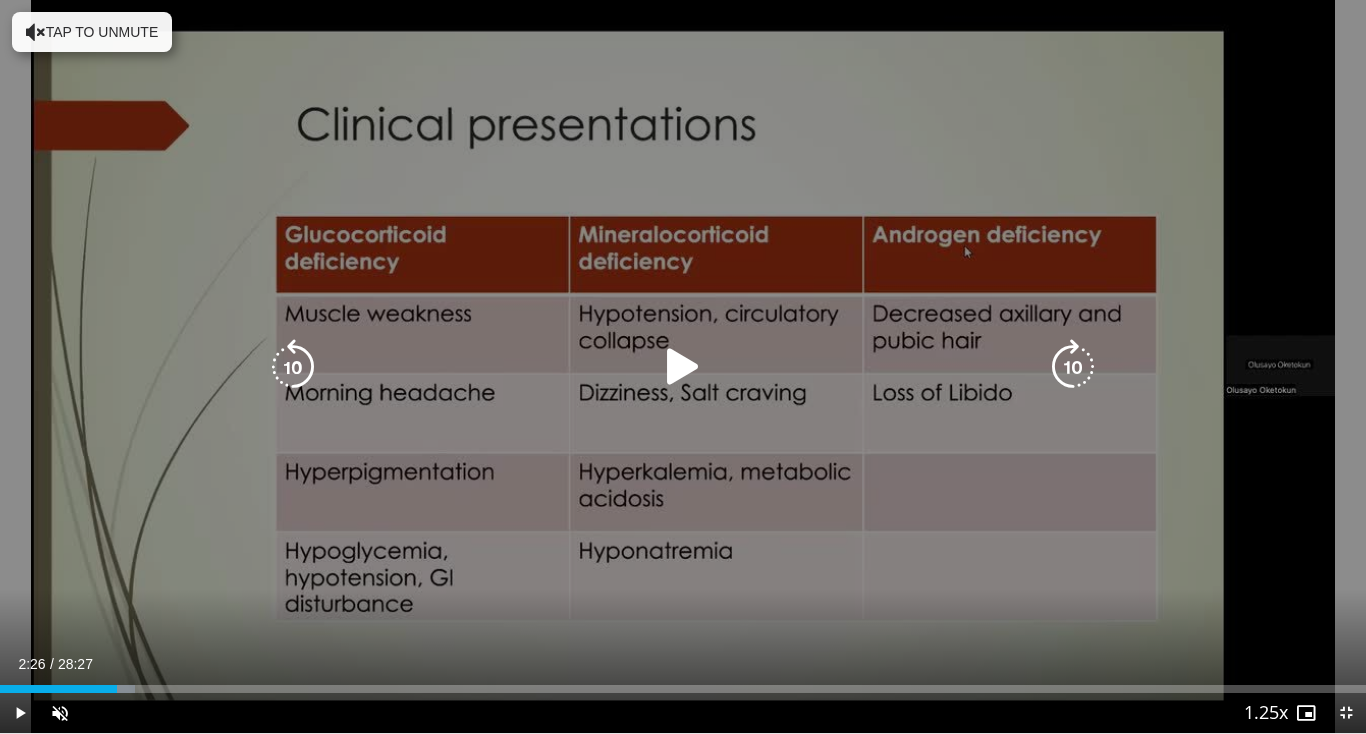click on "10 seconds
Tap to unmute" at bounding box center (683, 366) 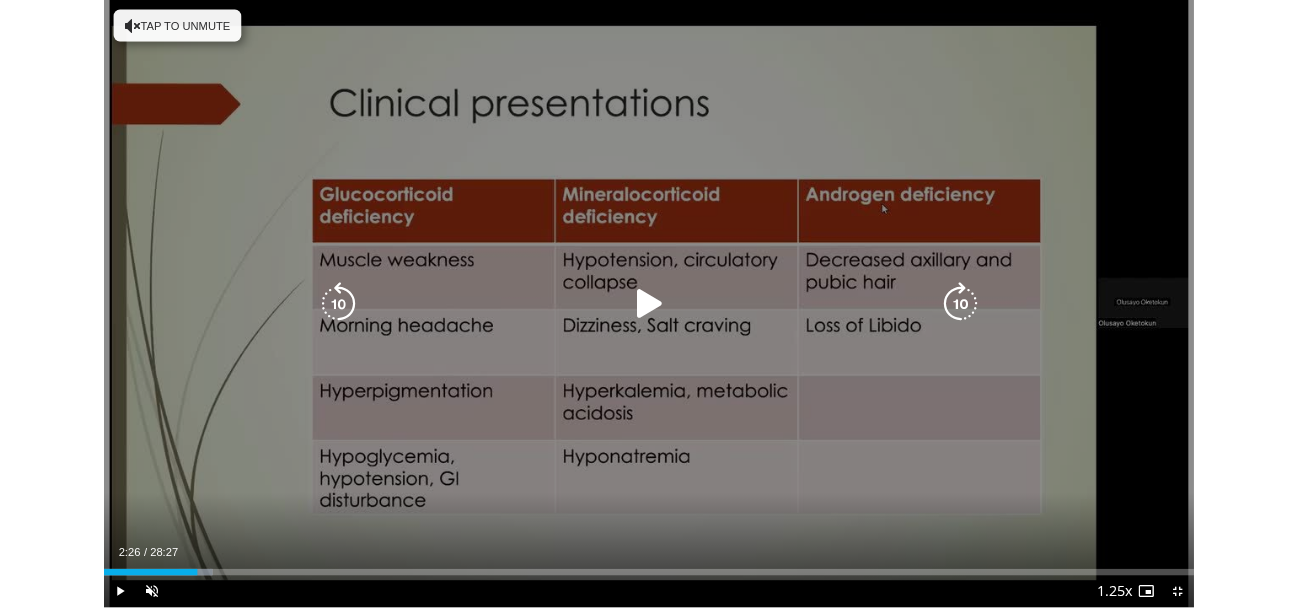 scroll, scrollTop: 73, scrollLeft: 0, axis: vertical 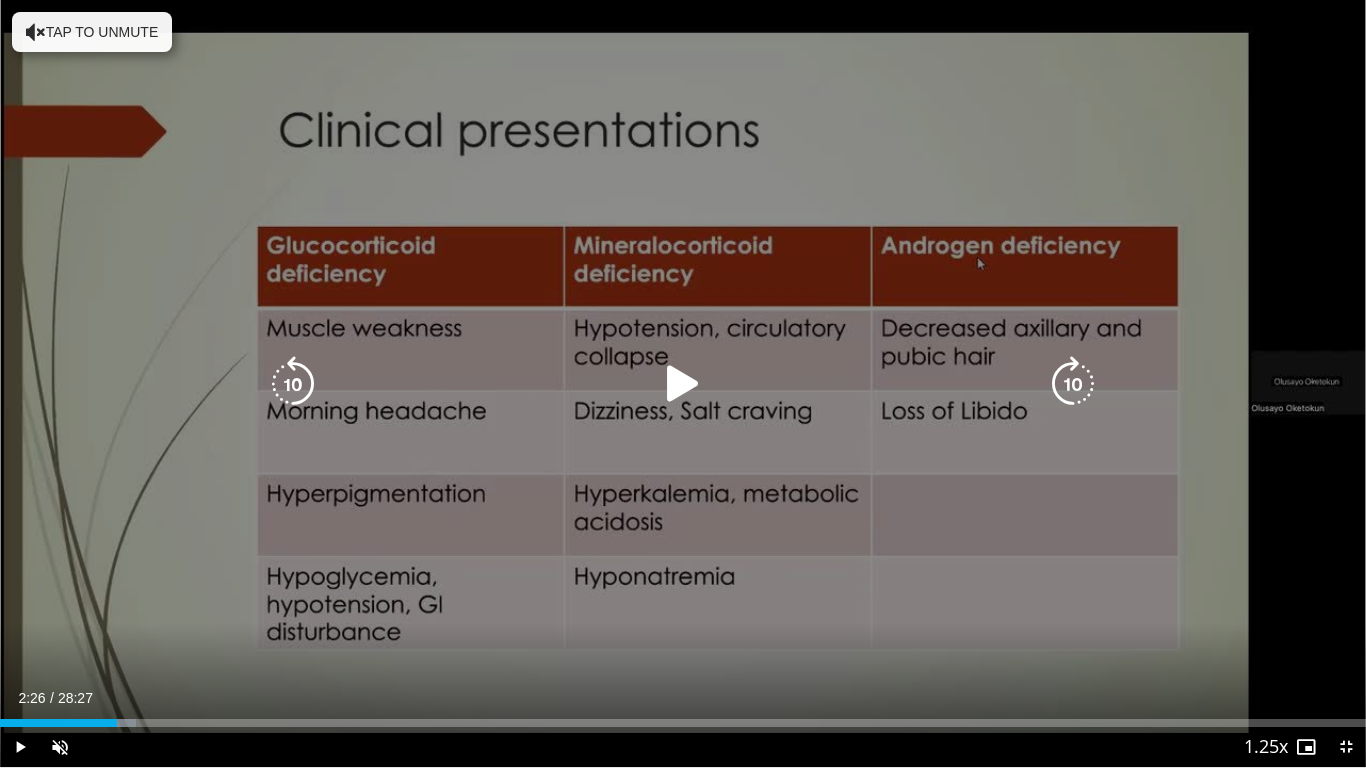 click on "10 seconds
Tap to unmute" at bounding box center (683, 383) 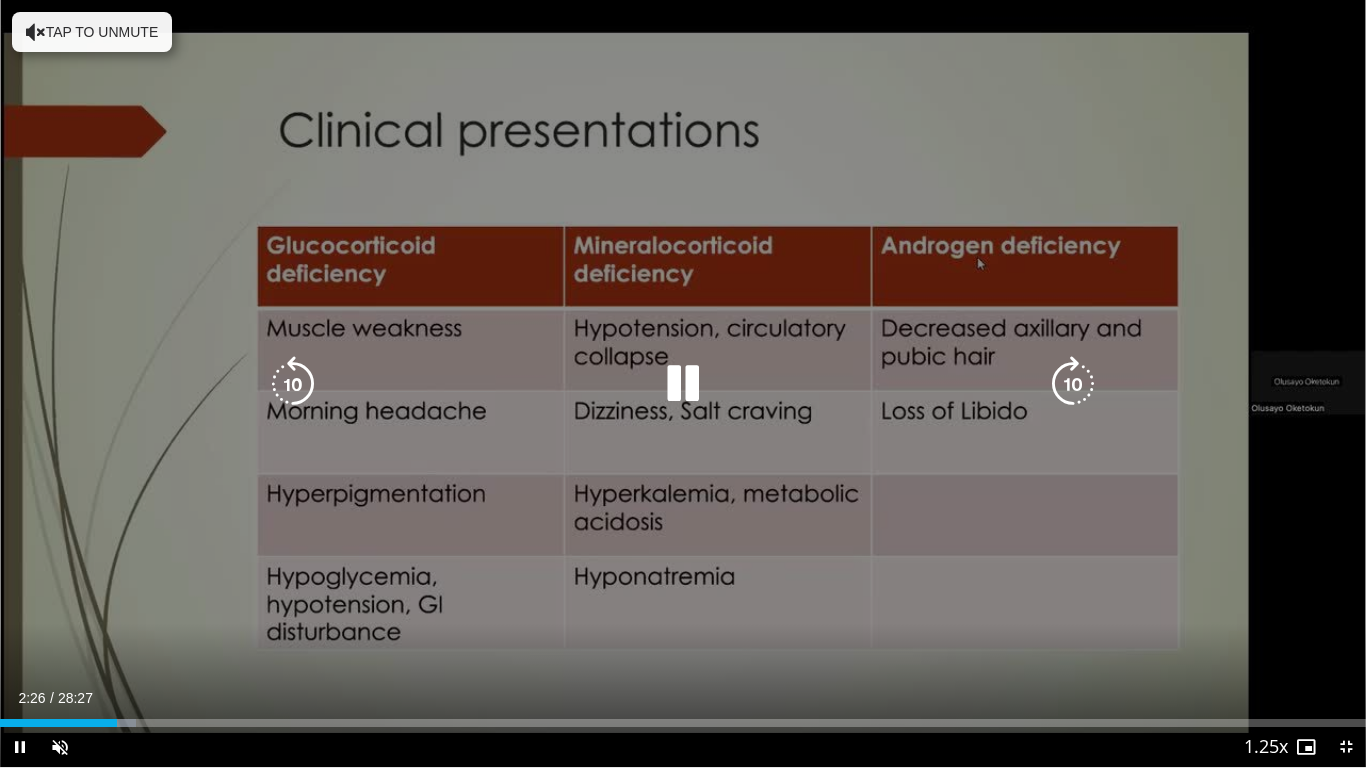 click on "10 seconds
Tap to unmute" at bounding box center [683, 383] 